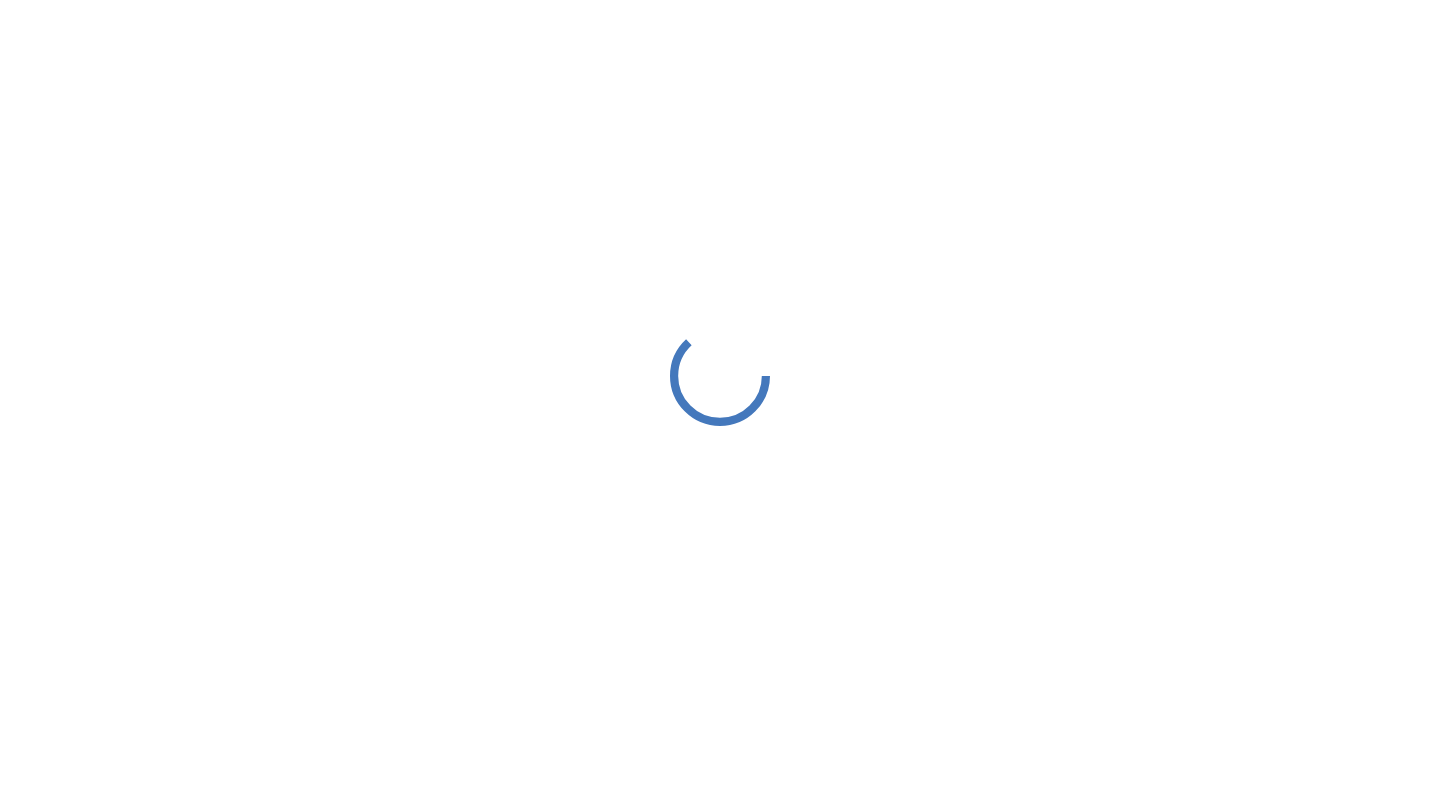 scroll, scrollTop: 0, scrollLeft: 0, axis: both 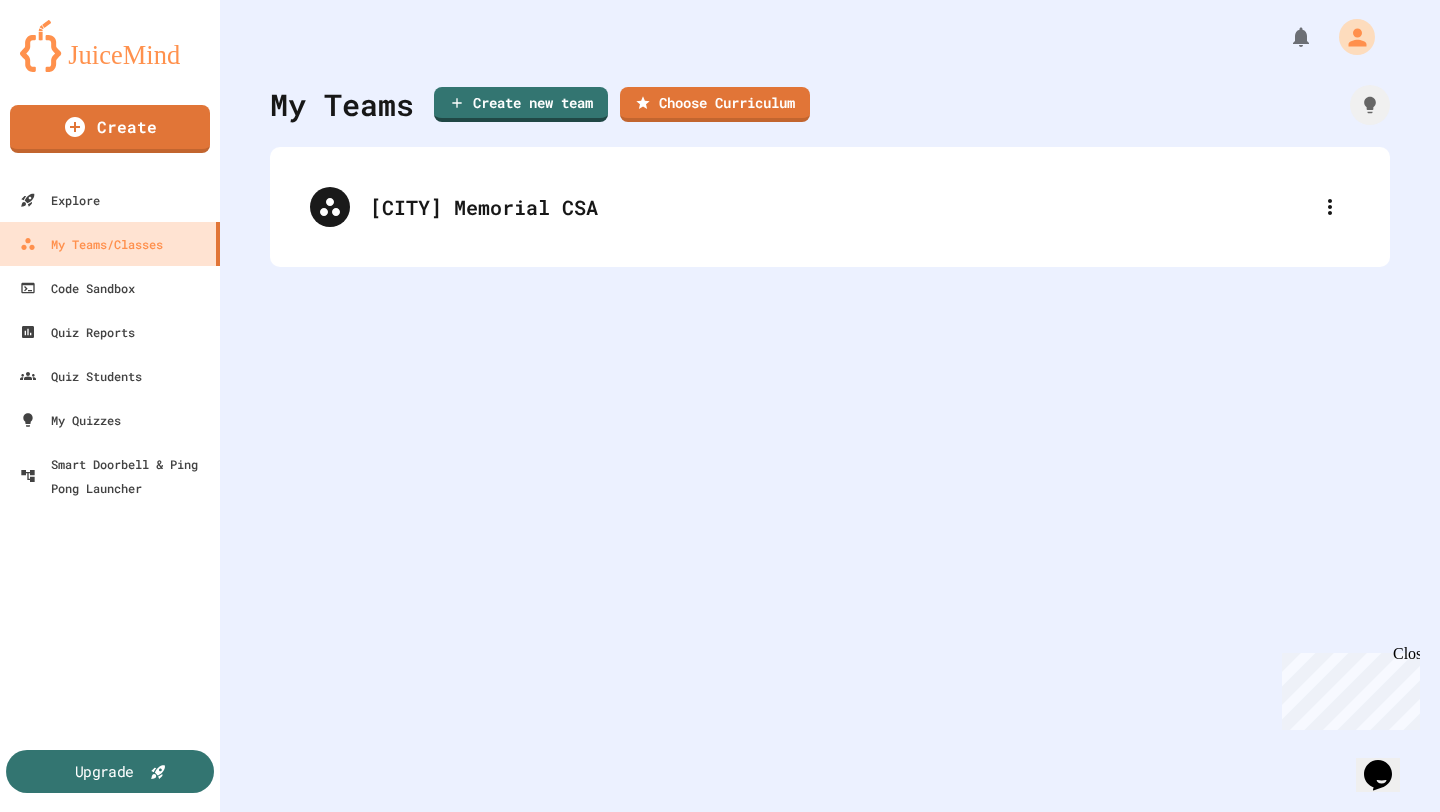 click on "Upgrade" at bounding box center [110, 771] 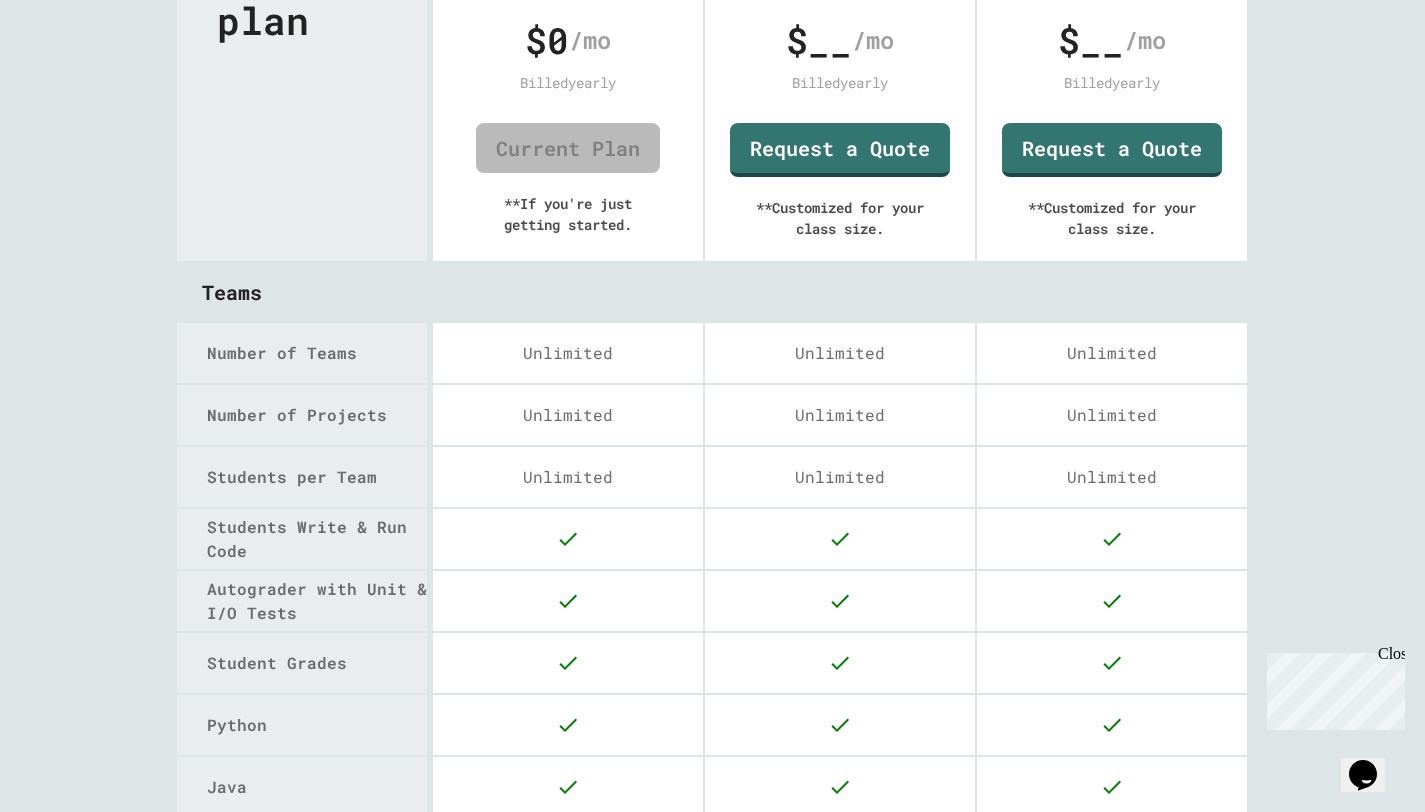scroll, scrollTop: 0, scrollLeft: 0, axis: both 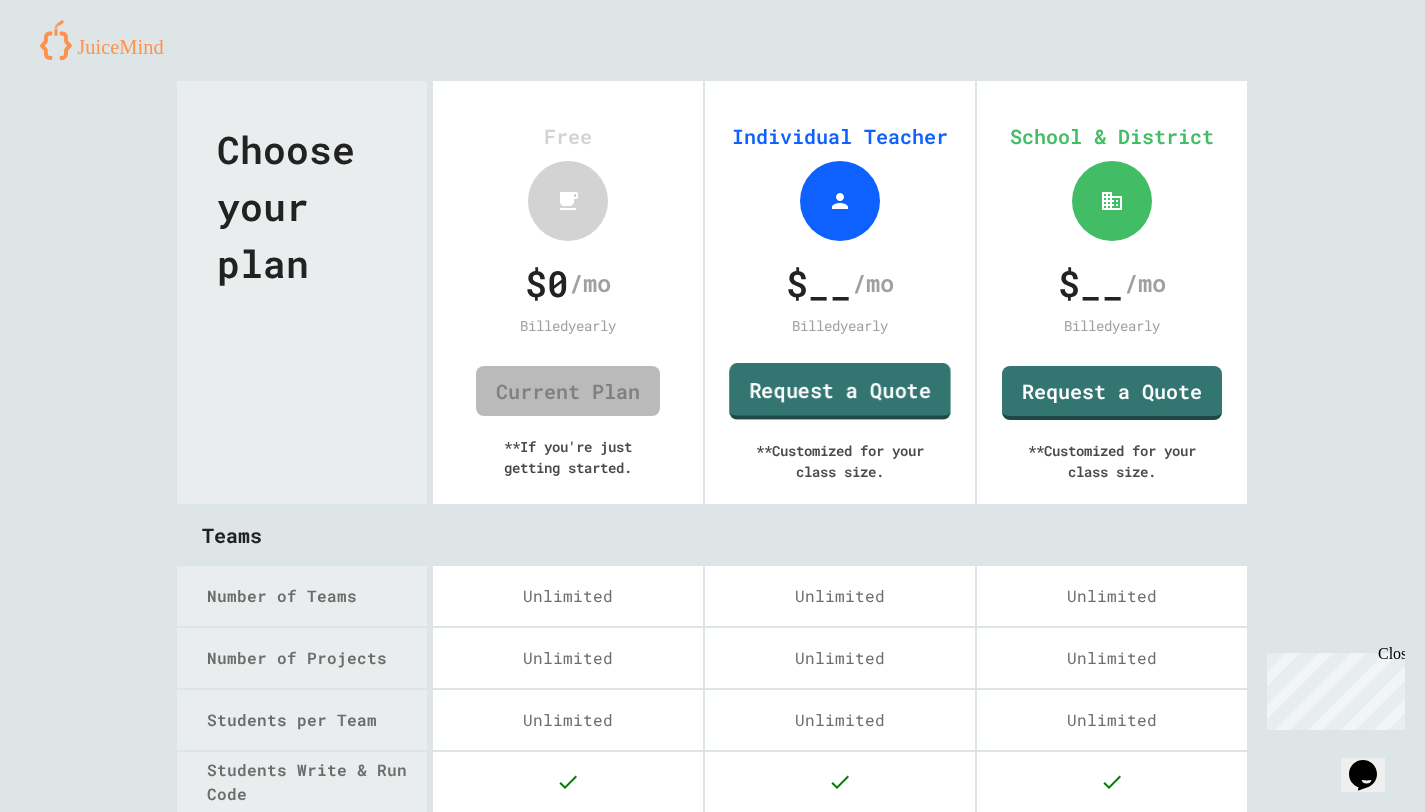 click on "Request a Quote" at bounding box center [840, 391] 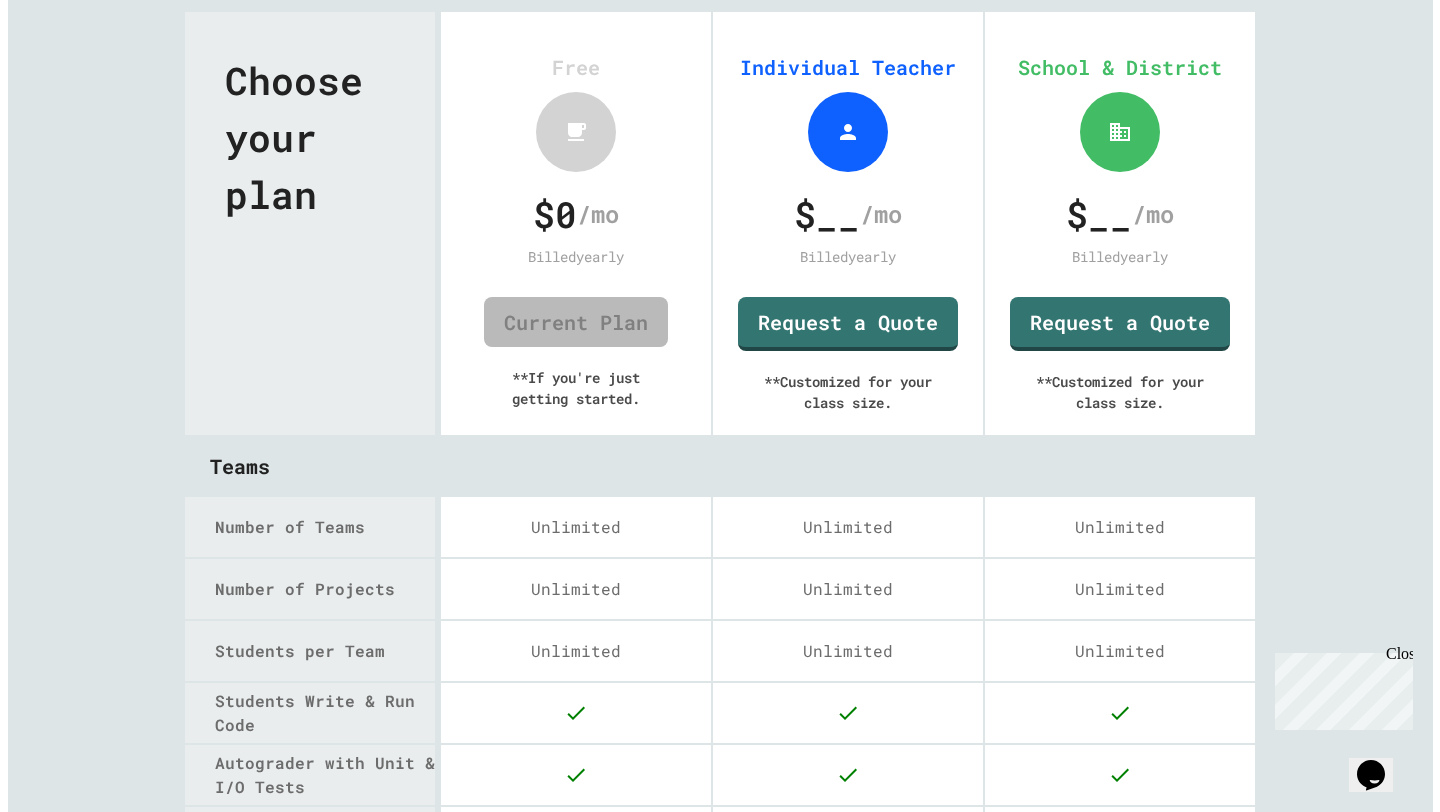 scroll, scrollTop: 0, scrollLeft: 0, axis: both 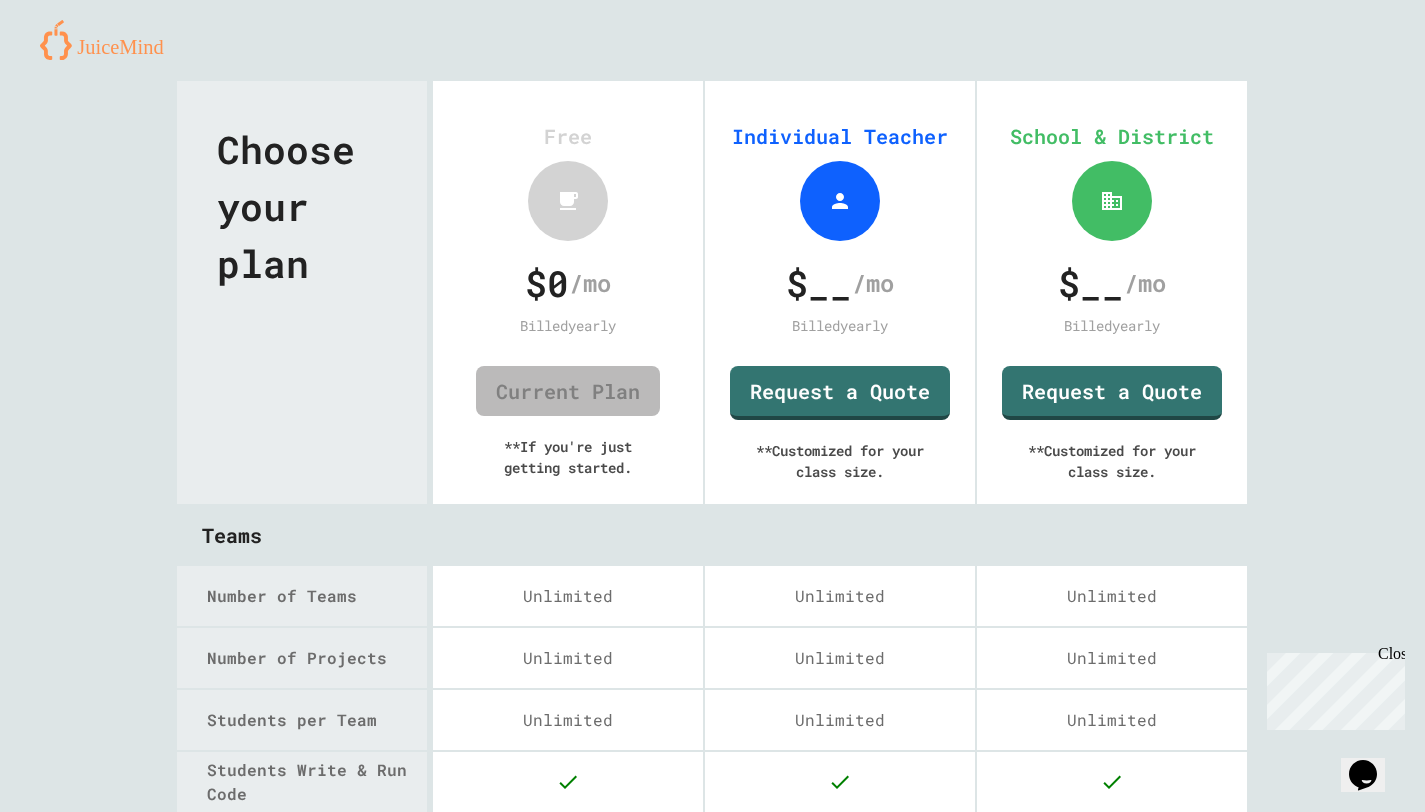 click at bounding box center [109, 40] 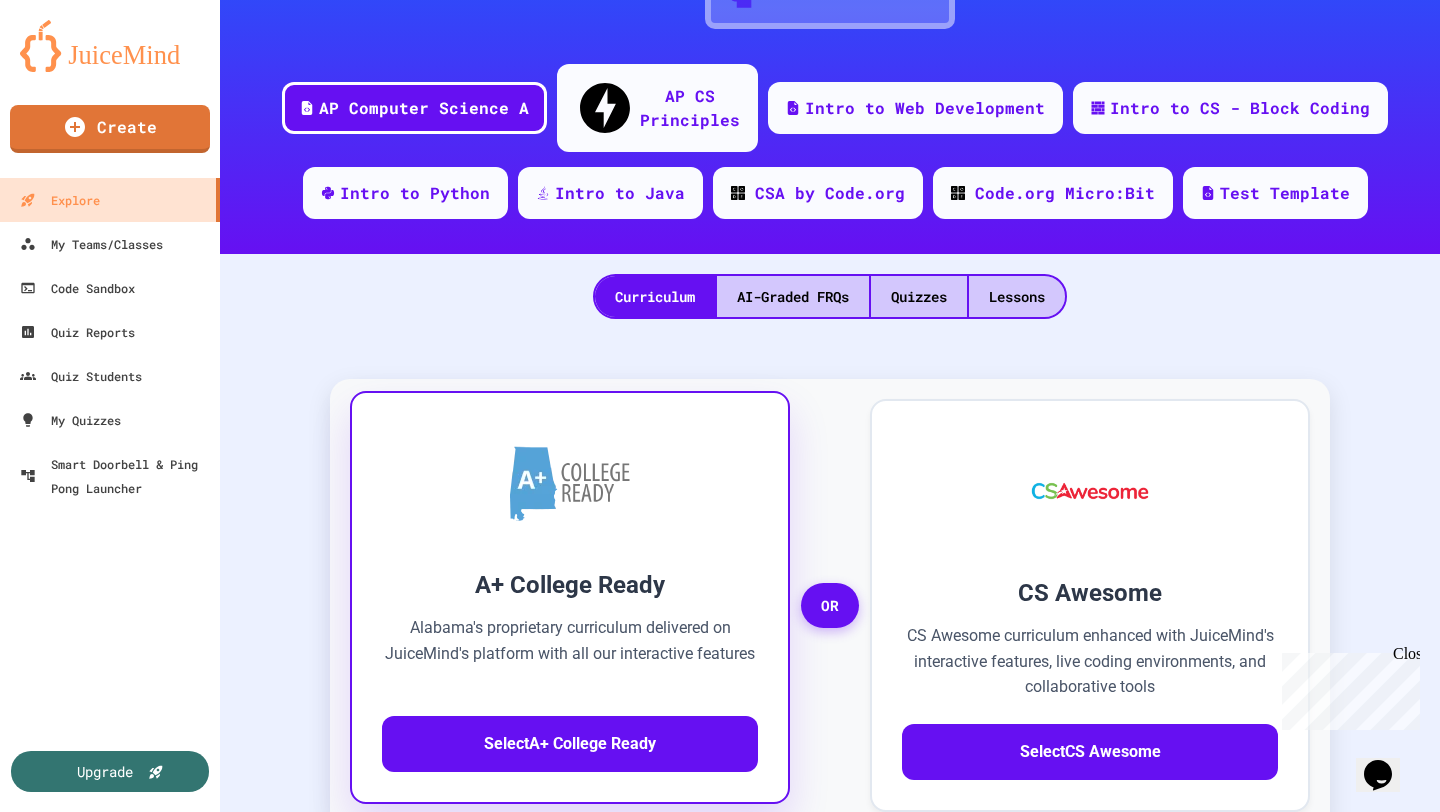 scroll, scrollTop: 231, scrollLeft: 0, axis: vertical 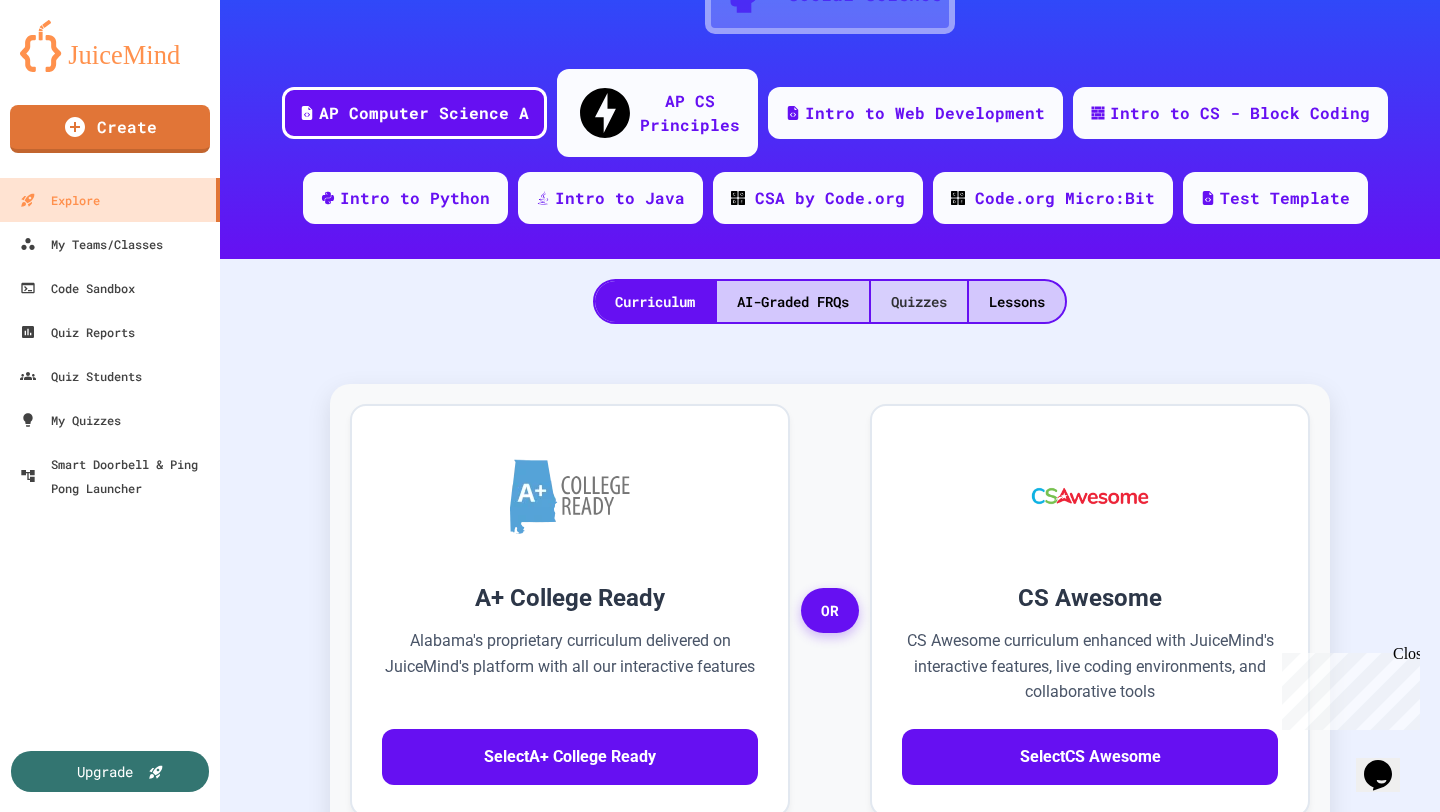 click on "Quizzes" at bounding box center (919, 301) 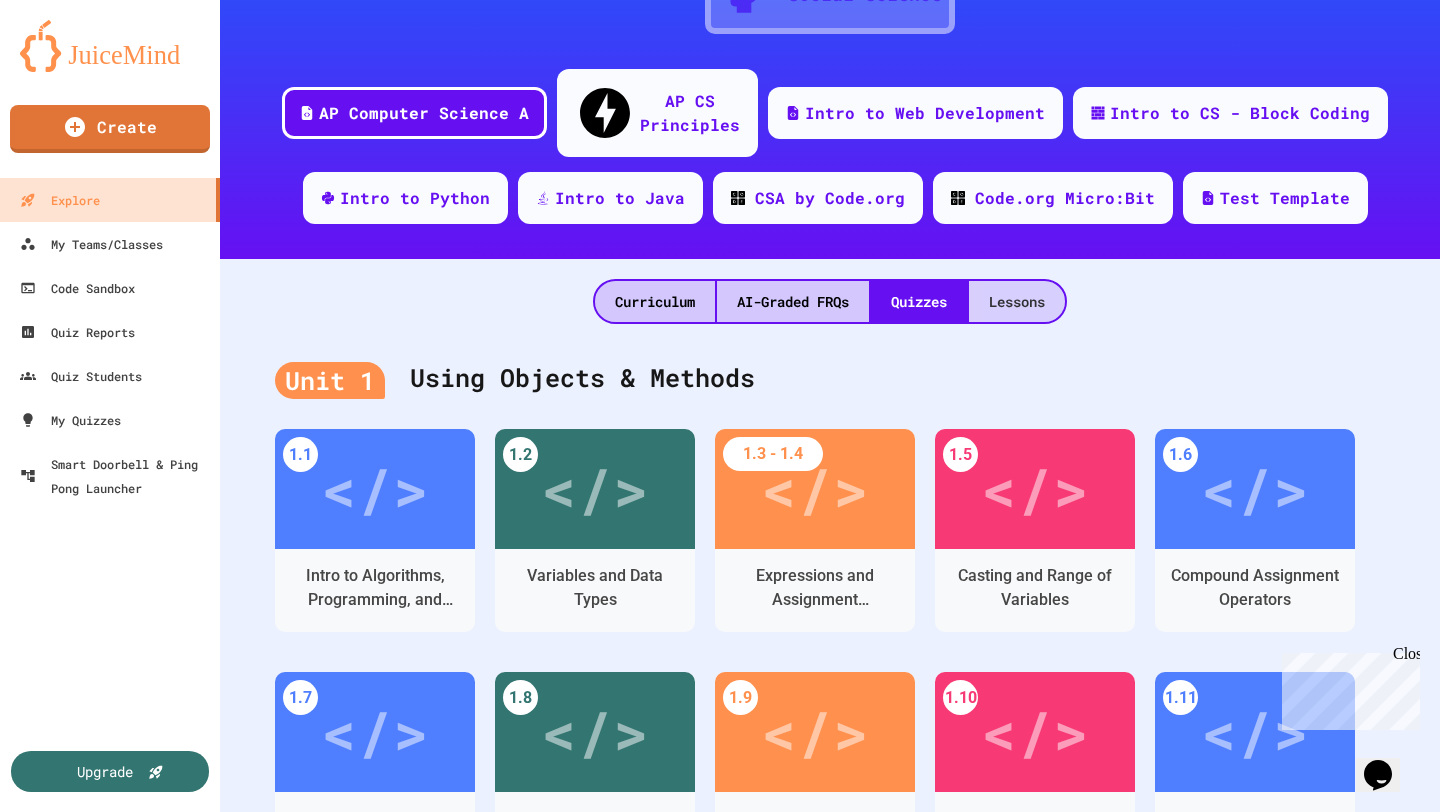 click on "Lessons" at bounding box center (1017, 301) 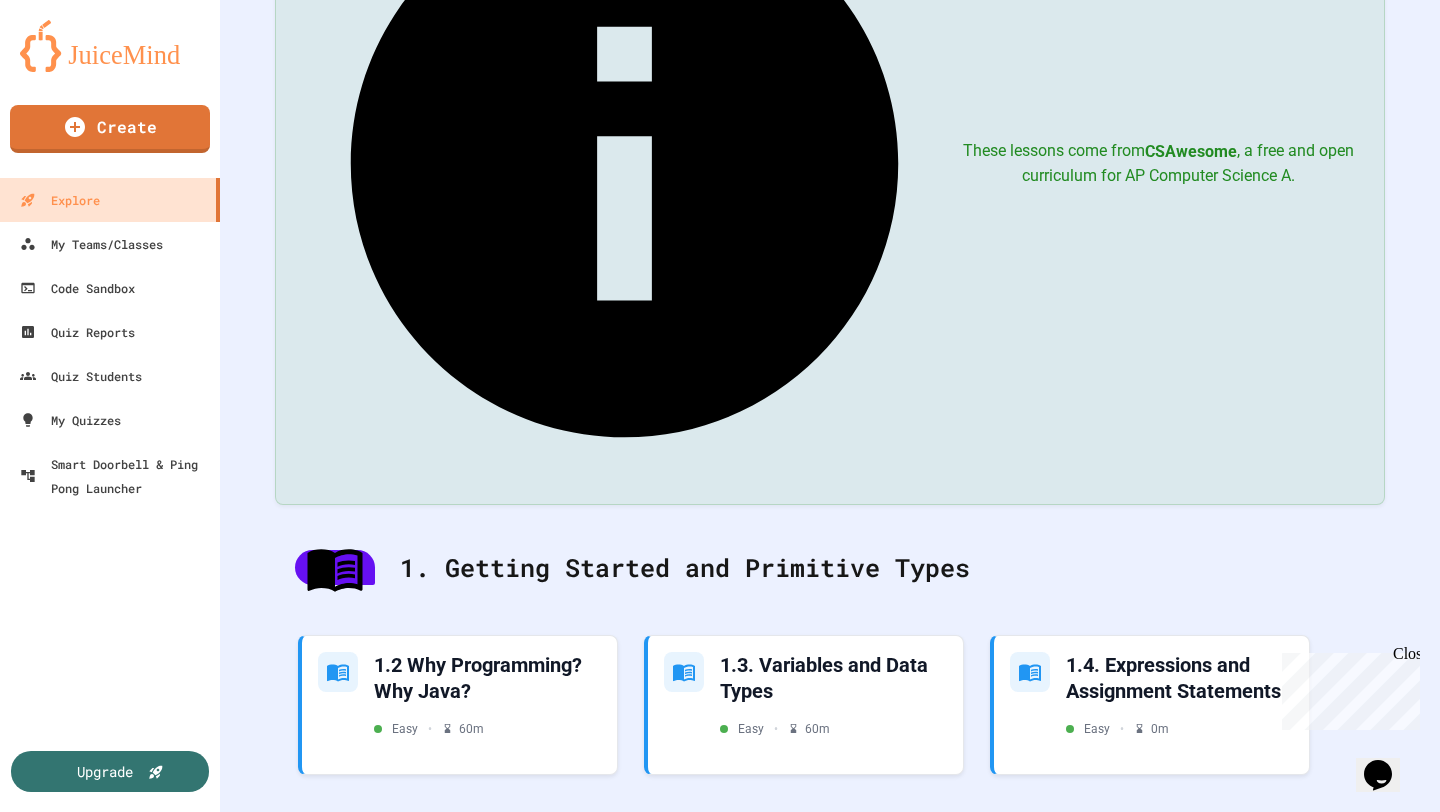 scroll, scrollTop: 757, scrollLeft: 0, axis: vertical 